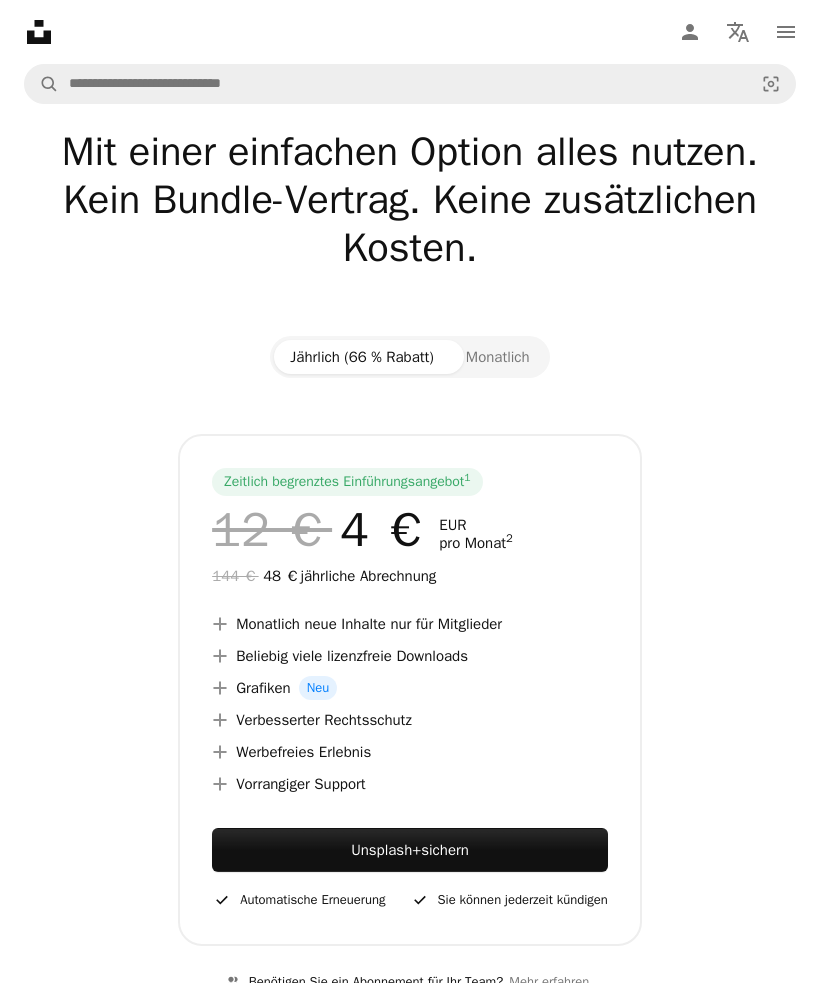 scroll, scrollTop: 0, scrollLeft: 0, axis: both 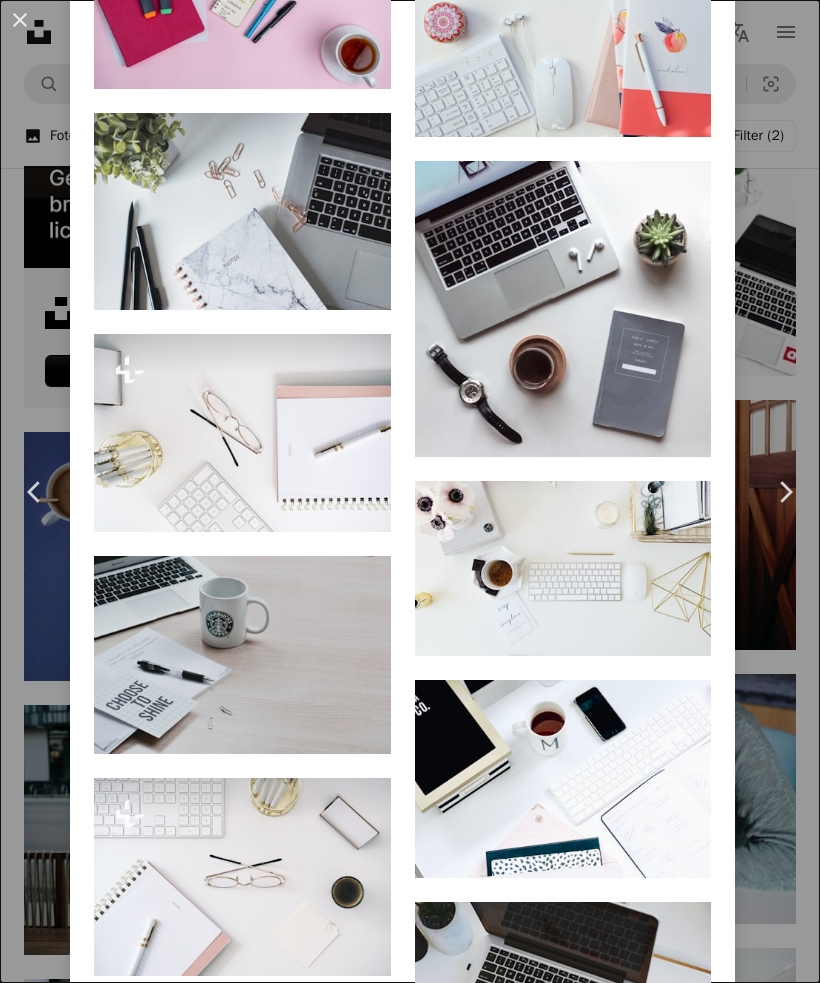 click on "Arrow pointing down" 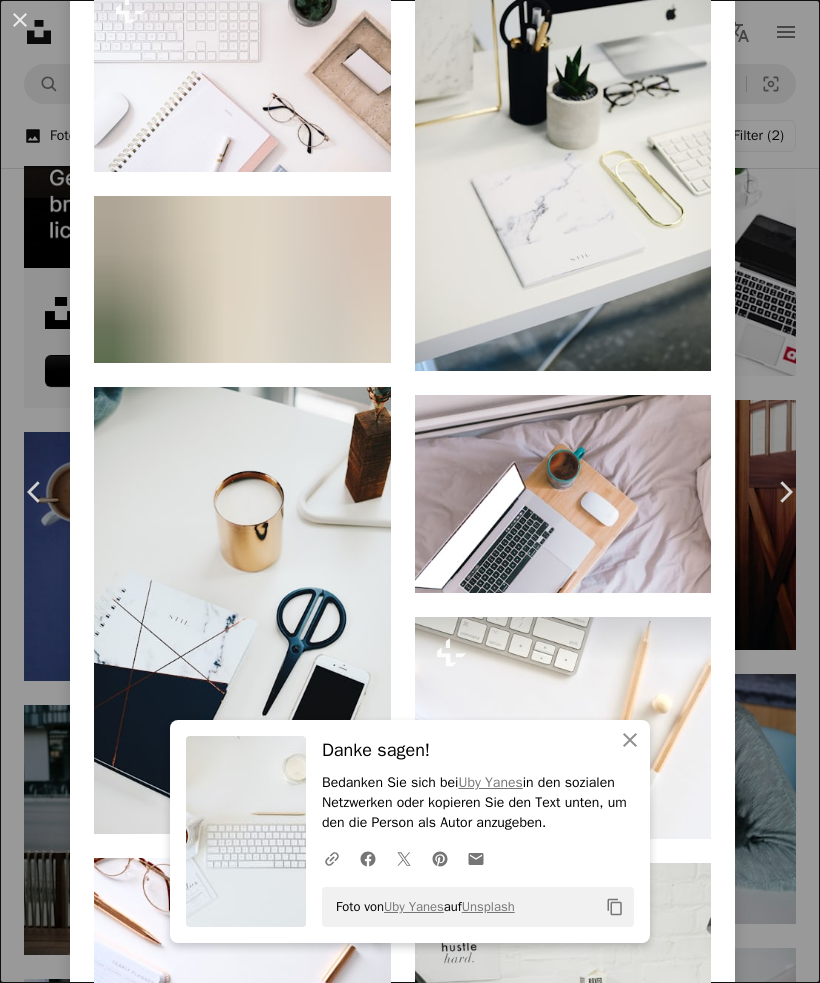 scroll, scrollTop: 11372, scrollLeft: 0, axis: vertical 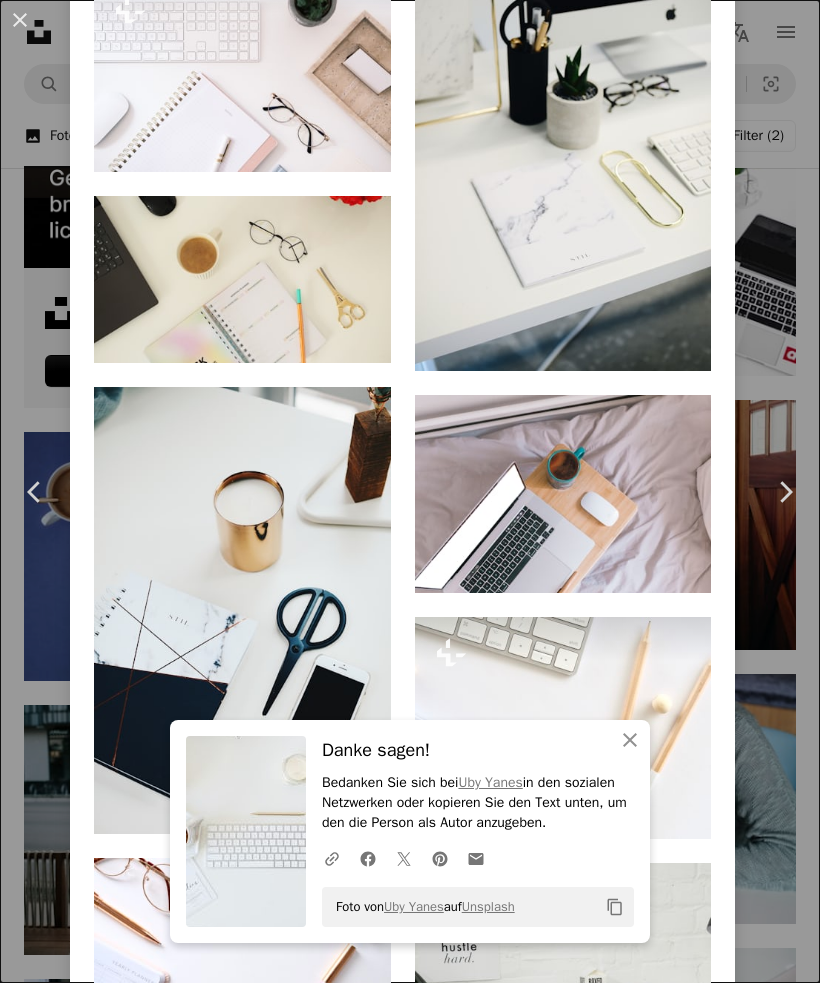 click at bounding box center (563, 147) 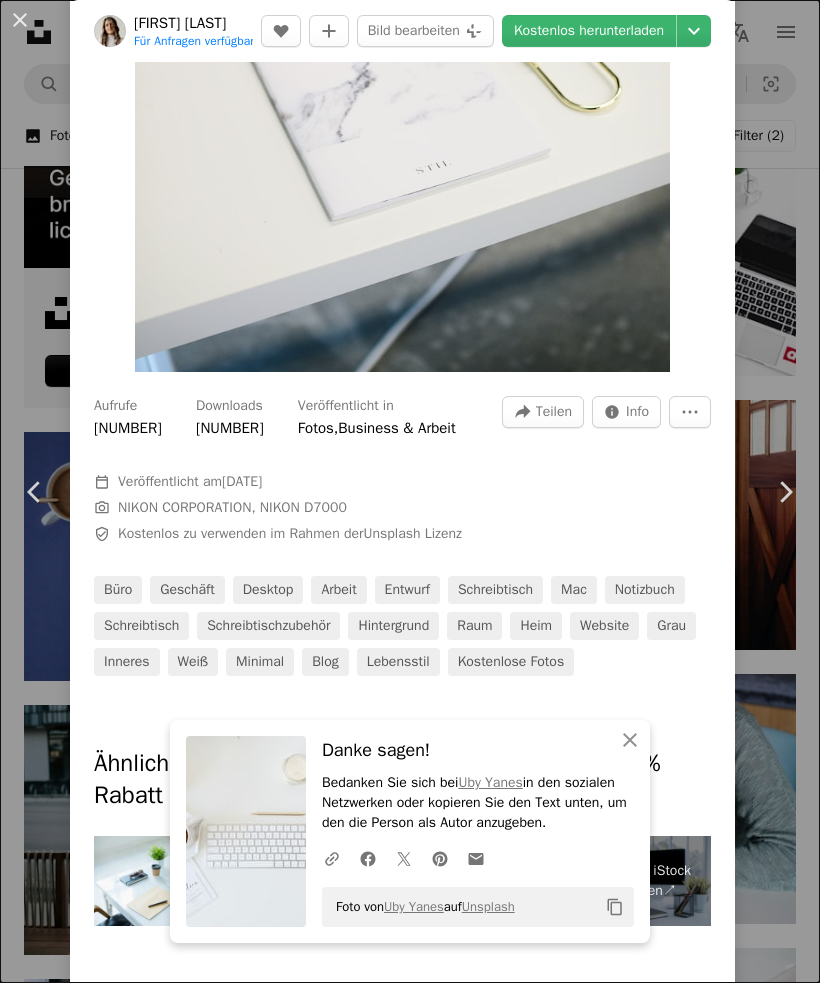scroll, scrollTop: 553, scrollLeft: 0, axis: vertical 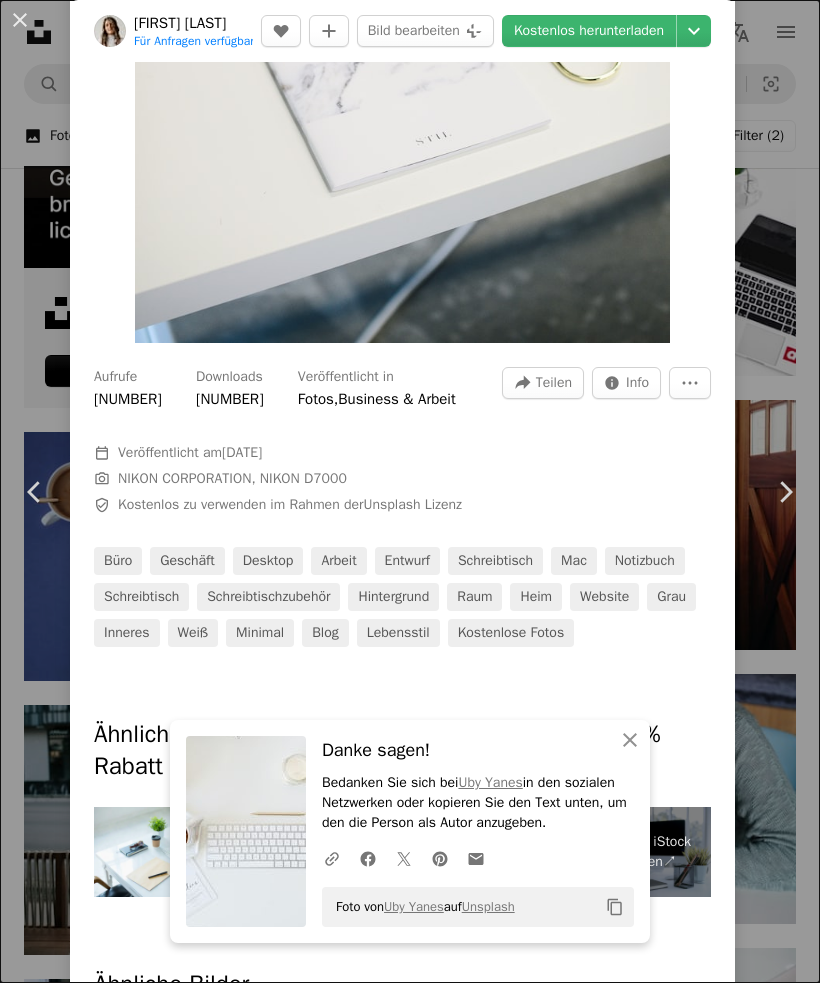 click on "An X shape" 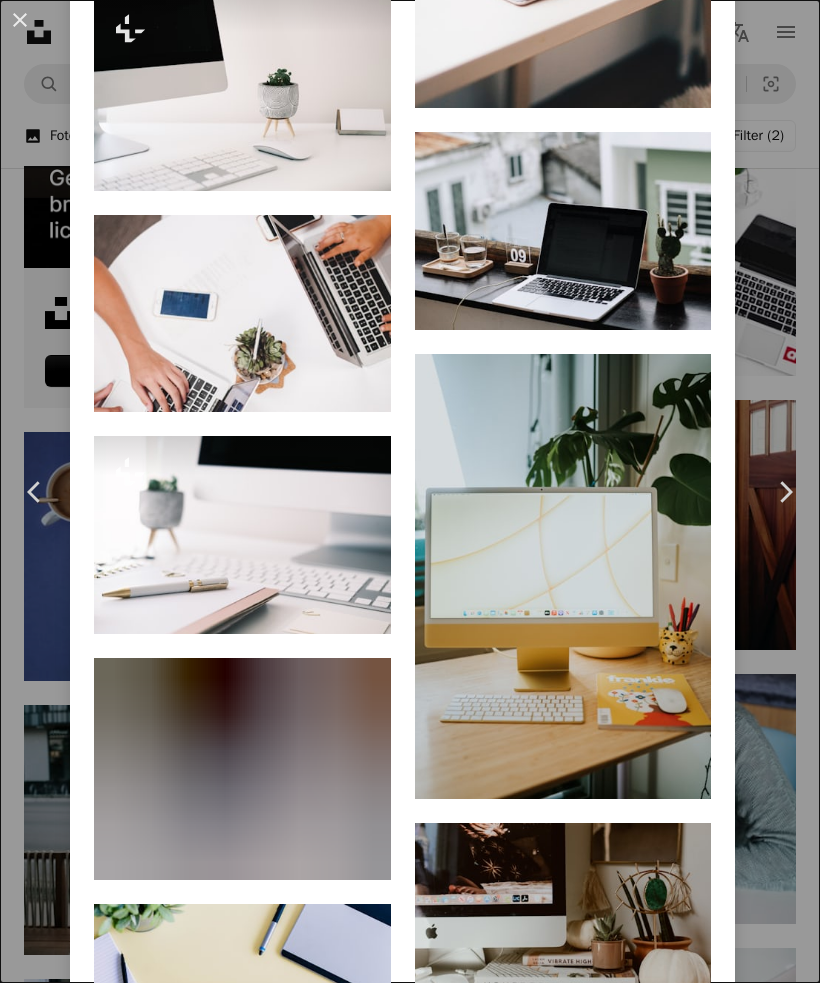 scroll, scrollTop: 6912, scrollLeft: 0, axis: vertical 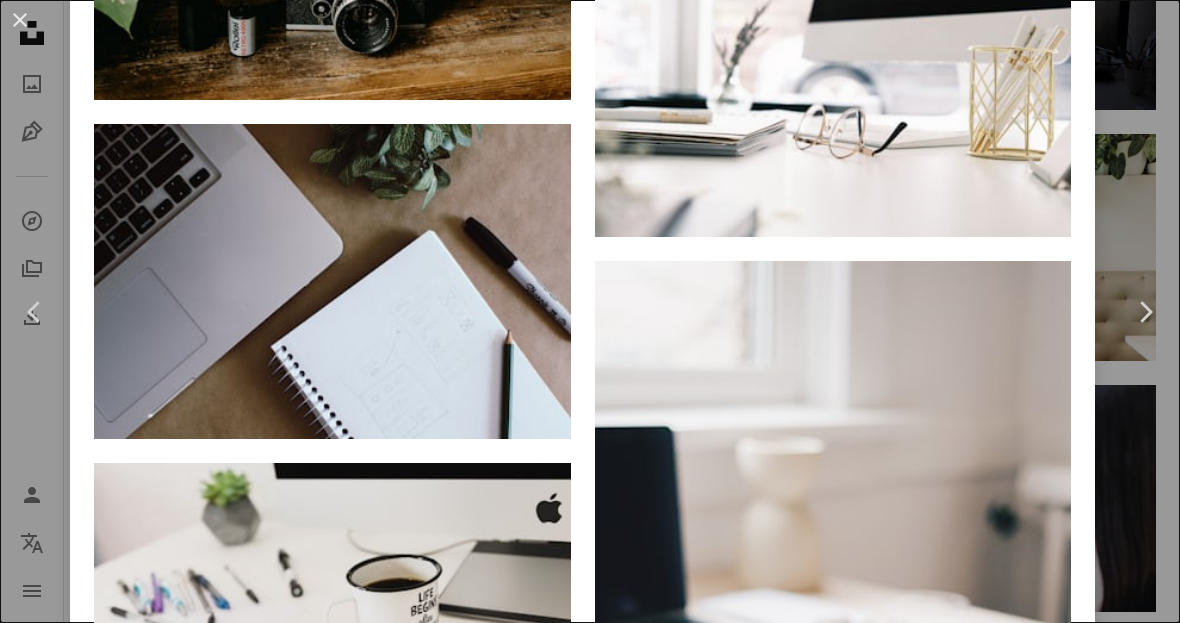 click on "An X shape" at bounding box center (20, 20) 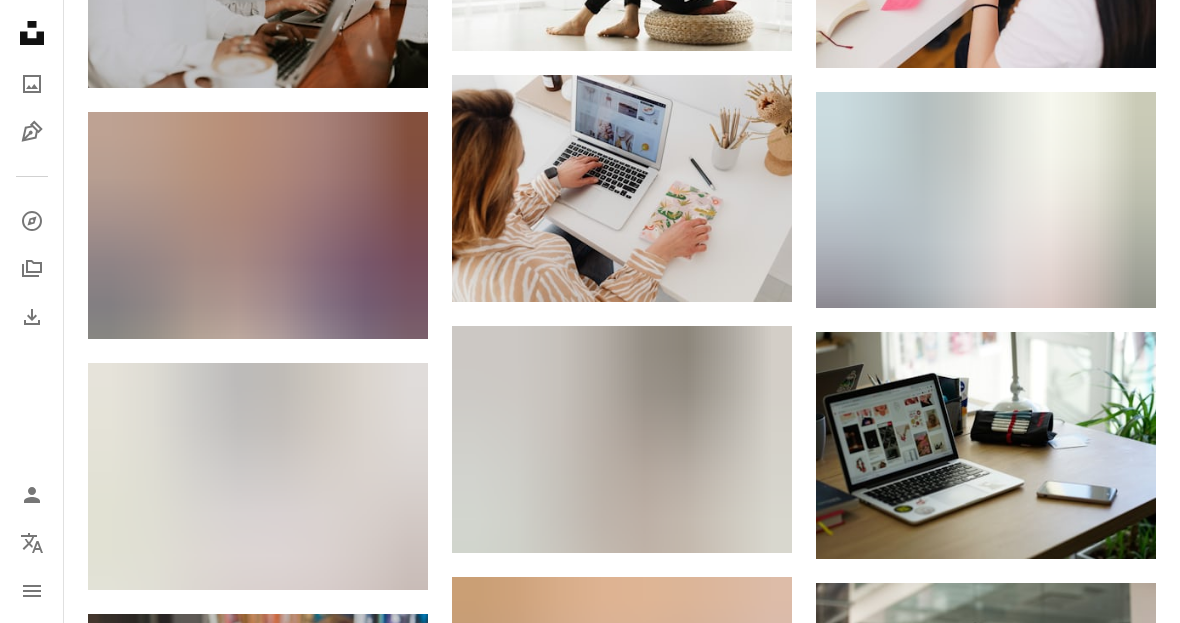 scroll, scrollTop: 4733, scrollLeft: 0, axis: vertical 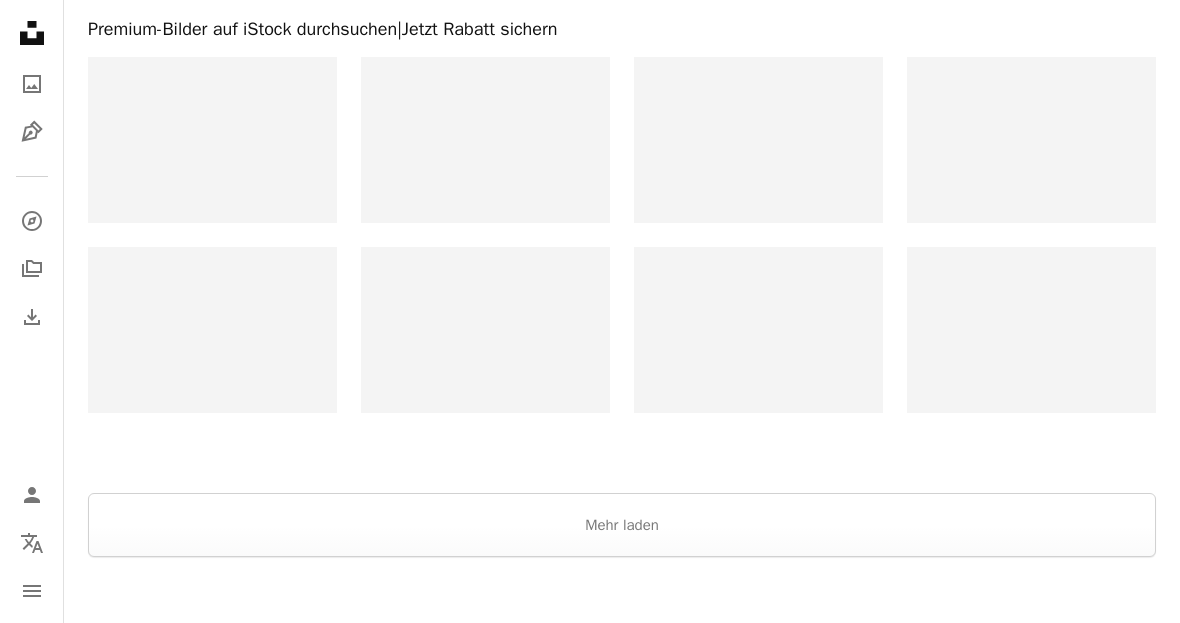 click on "Mehr laden" at bounding box center (622, 525) 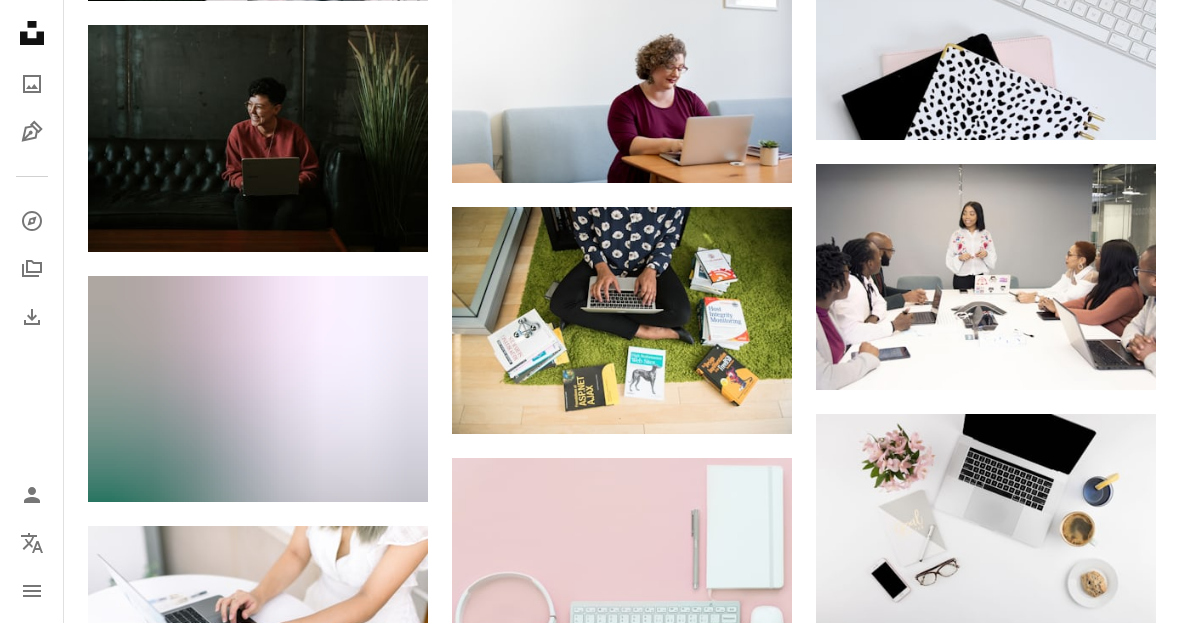 scroll, scrollTop: 8668, scrollLeft: 0, axis: vertical 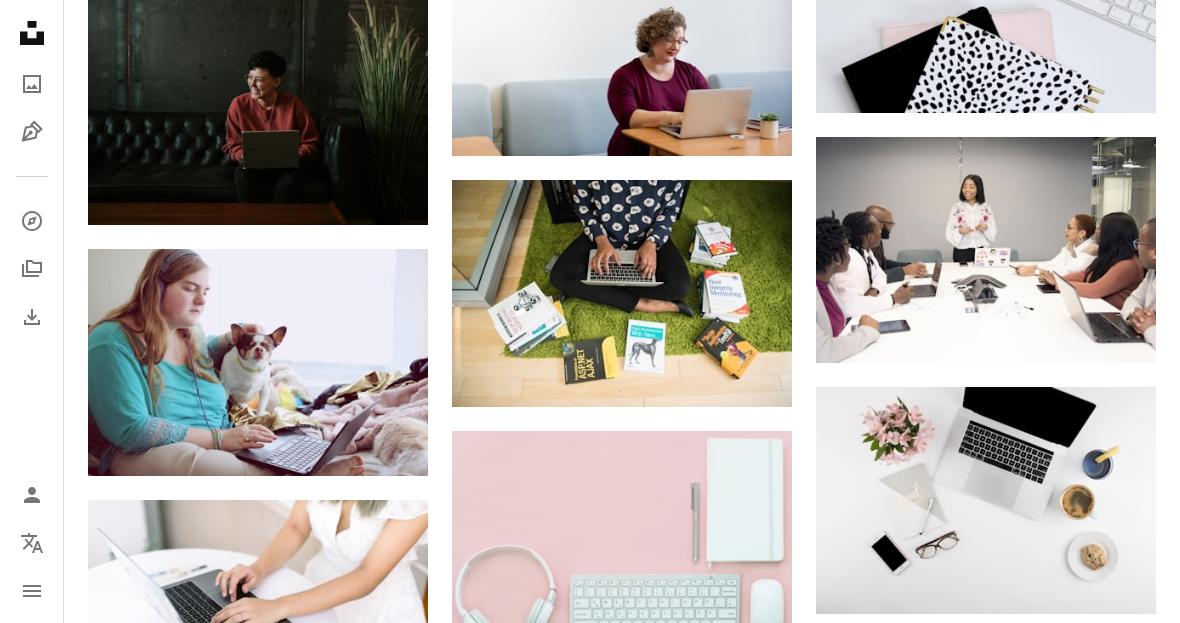 click 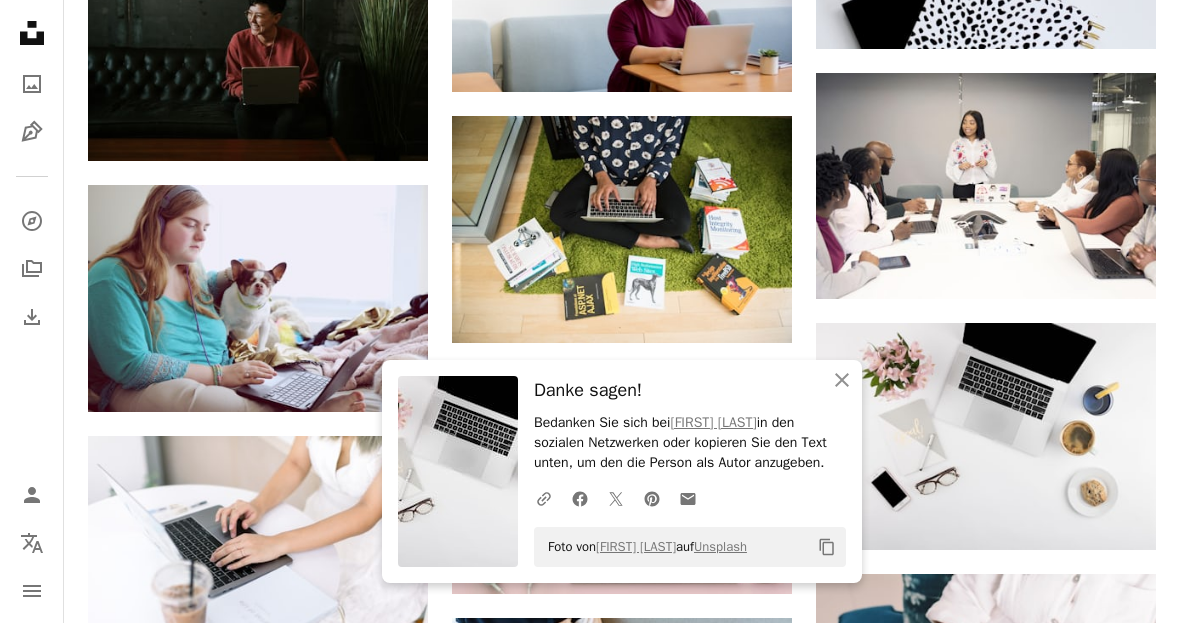 click on "An X shape" 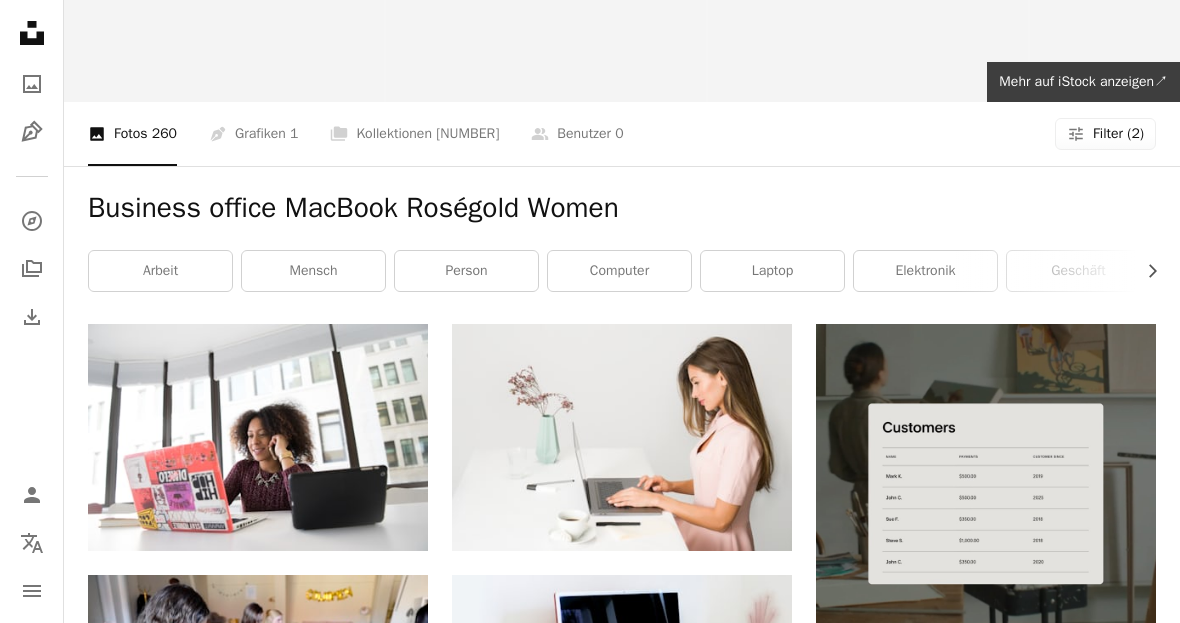 scroll, scrollTop: 0, scrollLeft: 0, axis: both 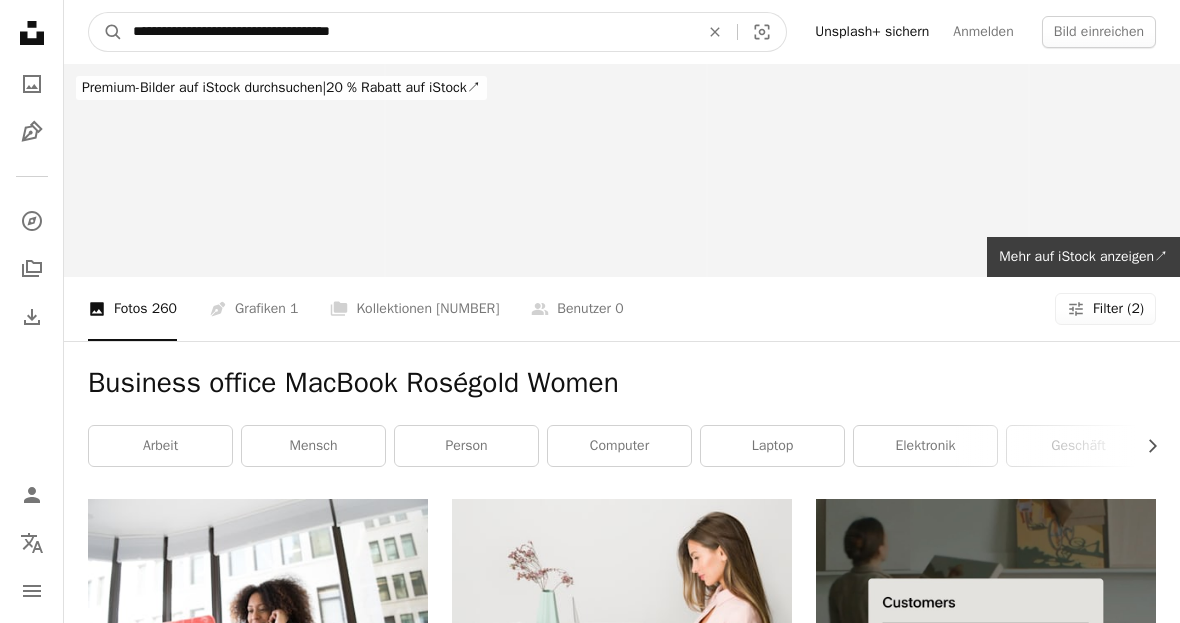 click on "**********" at bounding box center (408, 32) 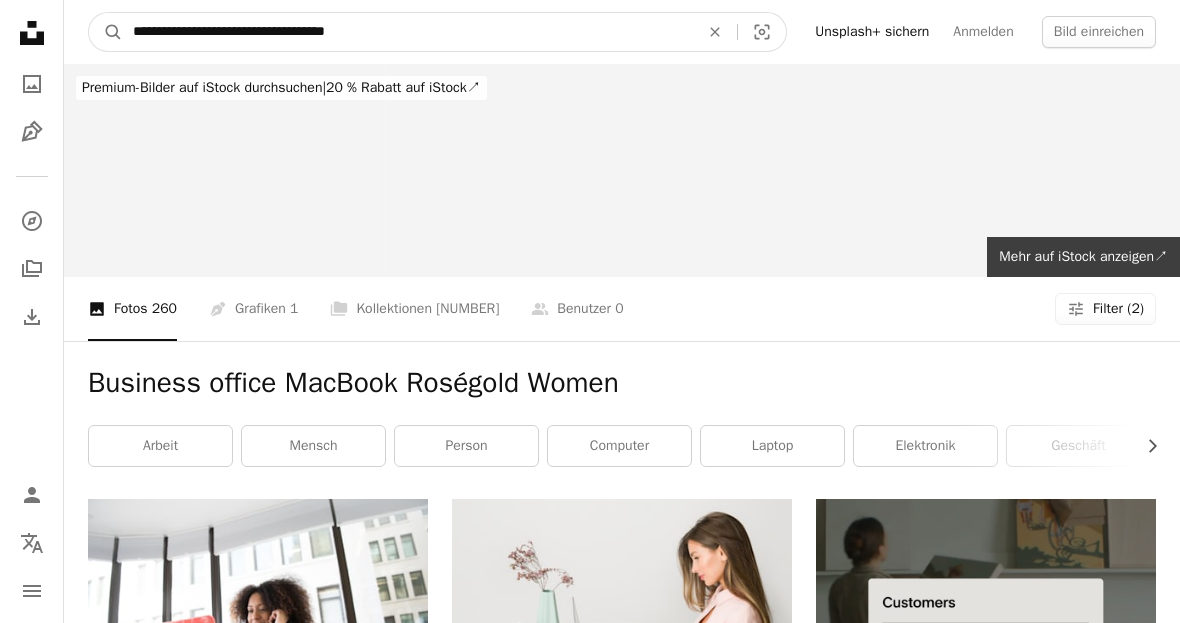 type on "**********" 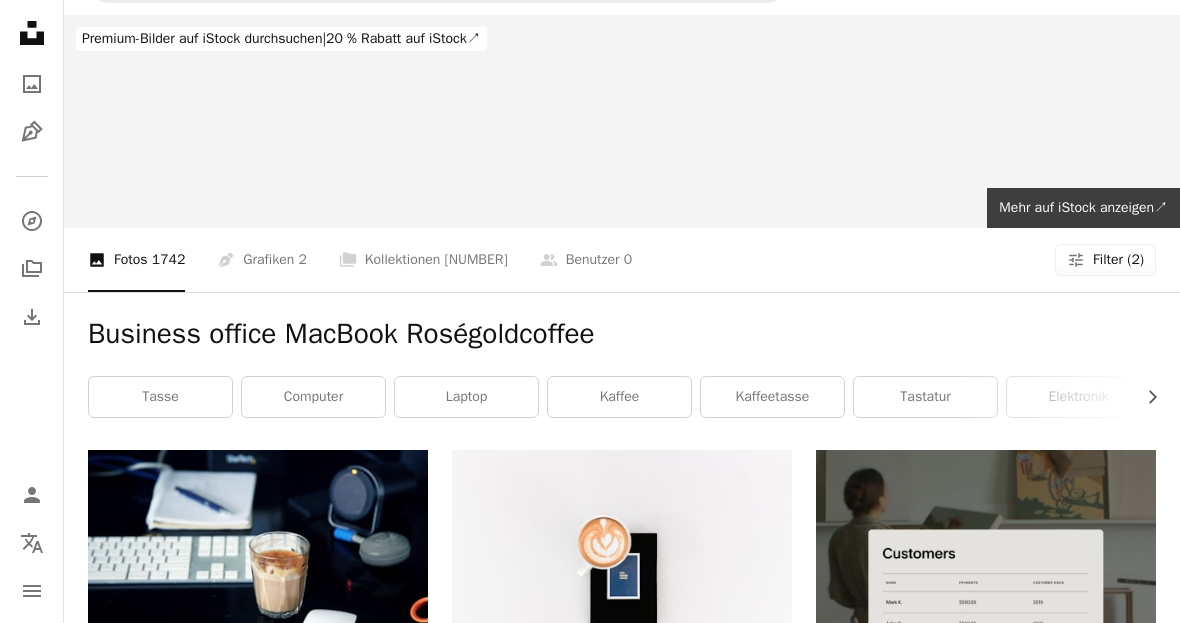 scroll, scrollTop: 0, scrollLeft: 0, axis: both 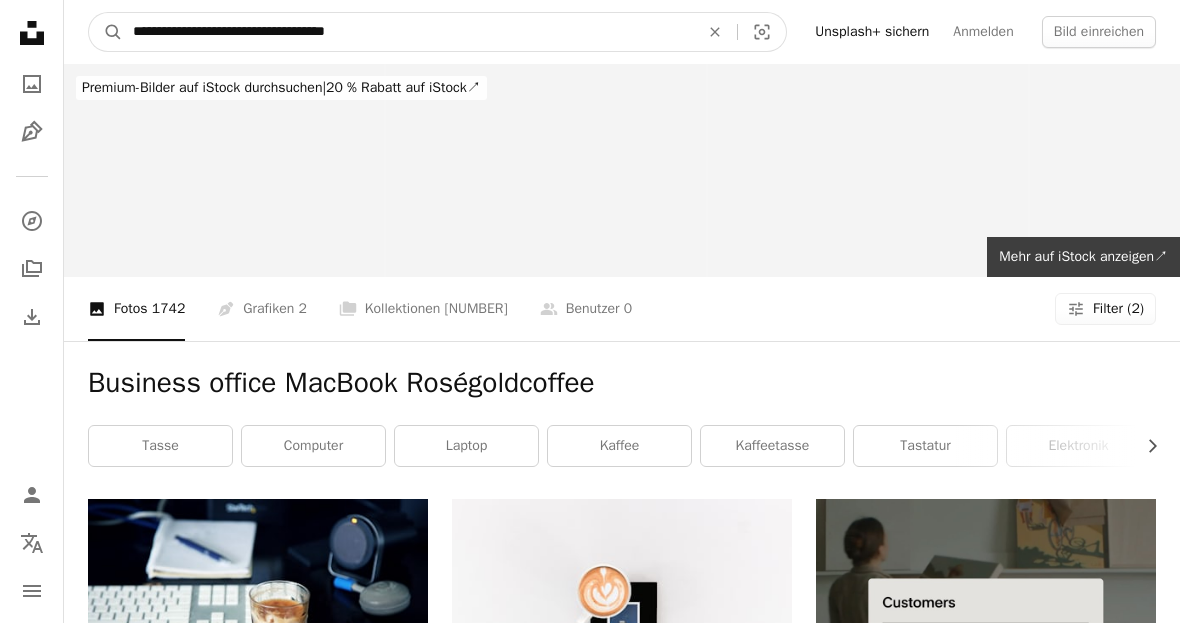 click on "**********" at bounding box center [408, 32] 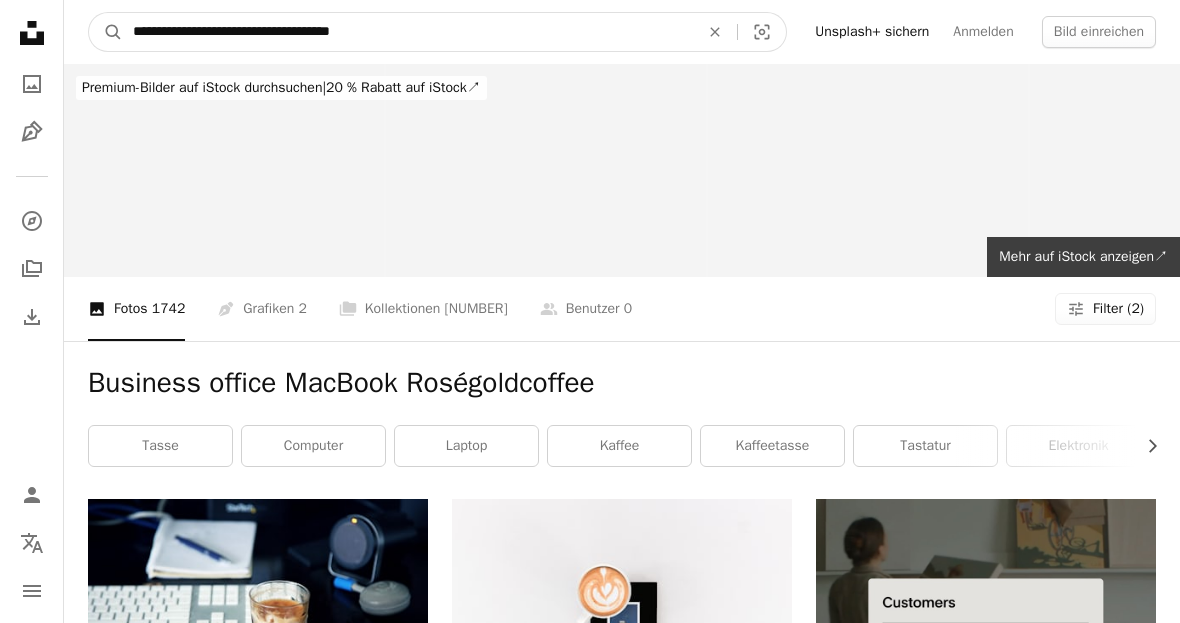 type on "**********" 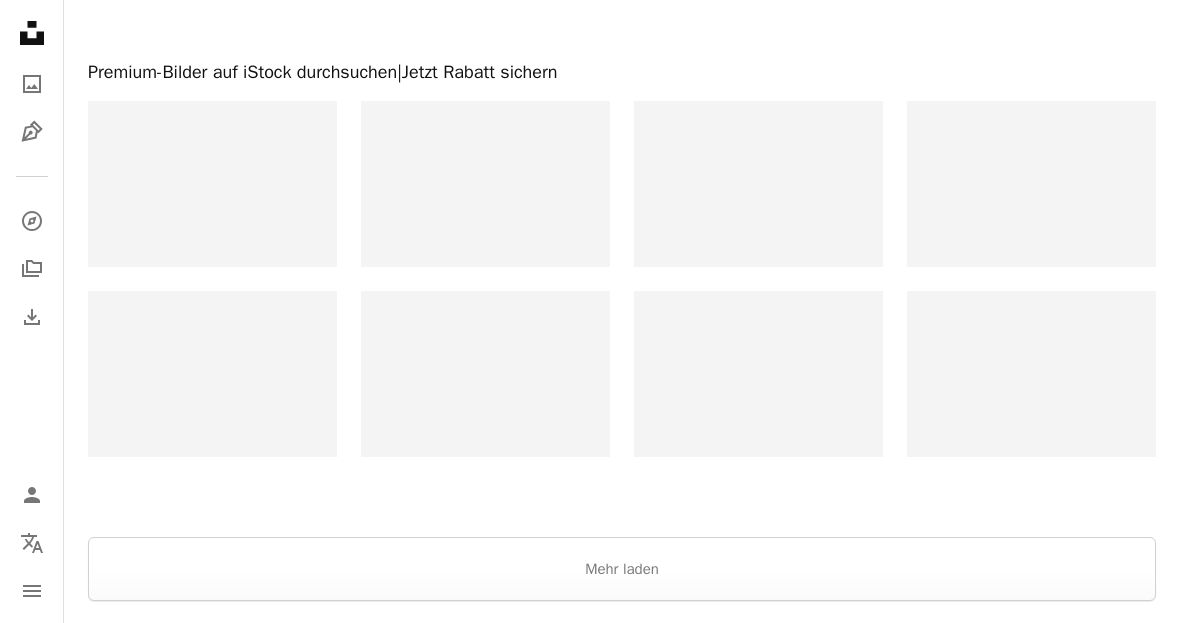 scroll, scrollTop: 2566, scrollLeft: 0, axis: vertical 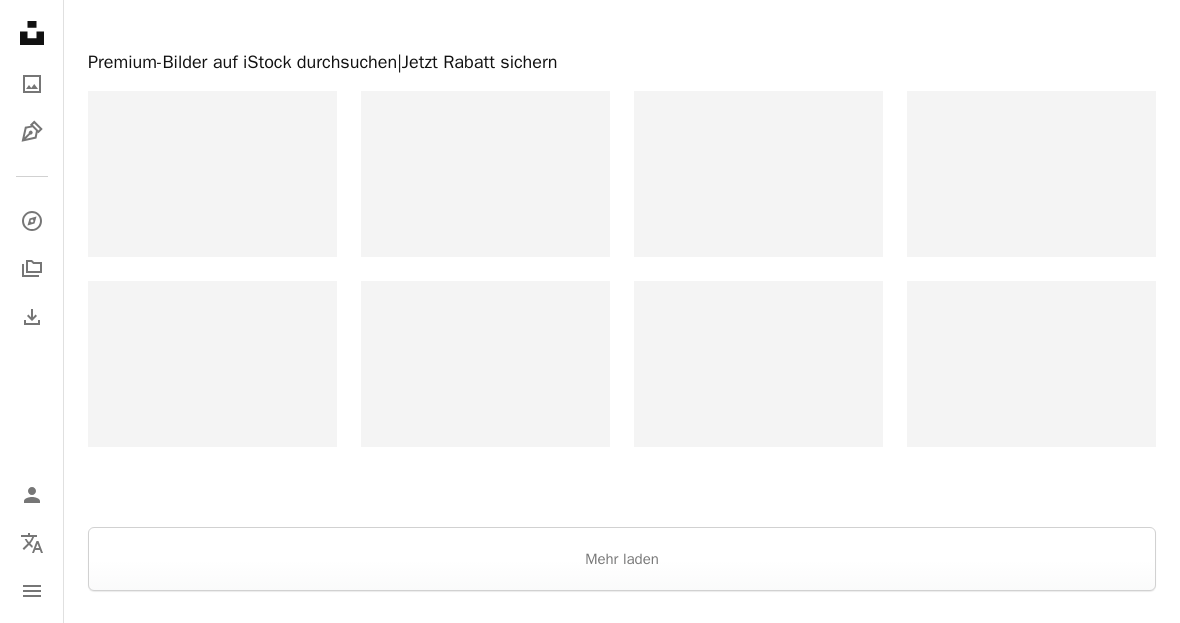 click on "Mehr laden" at bounding box center [622, 559] 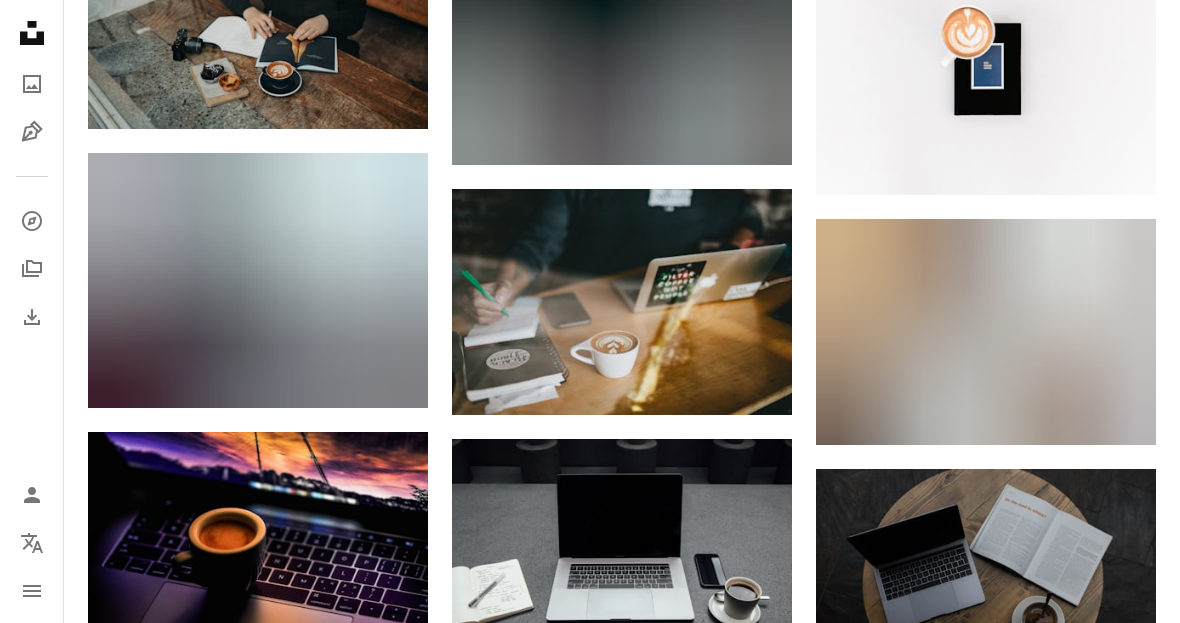 scroll, scrollTop: 0, scrollLeft: 0, axis: both 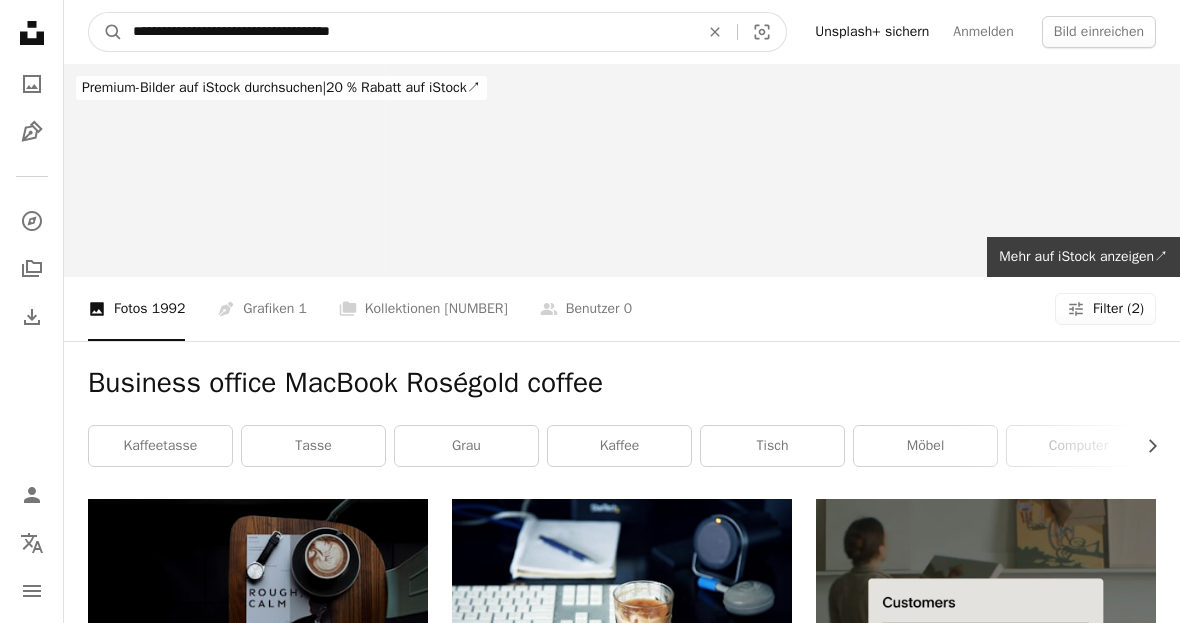 click on "**********" at bounding box center [408, 32] 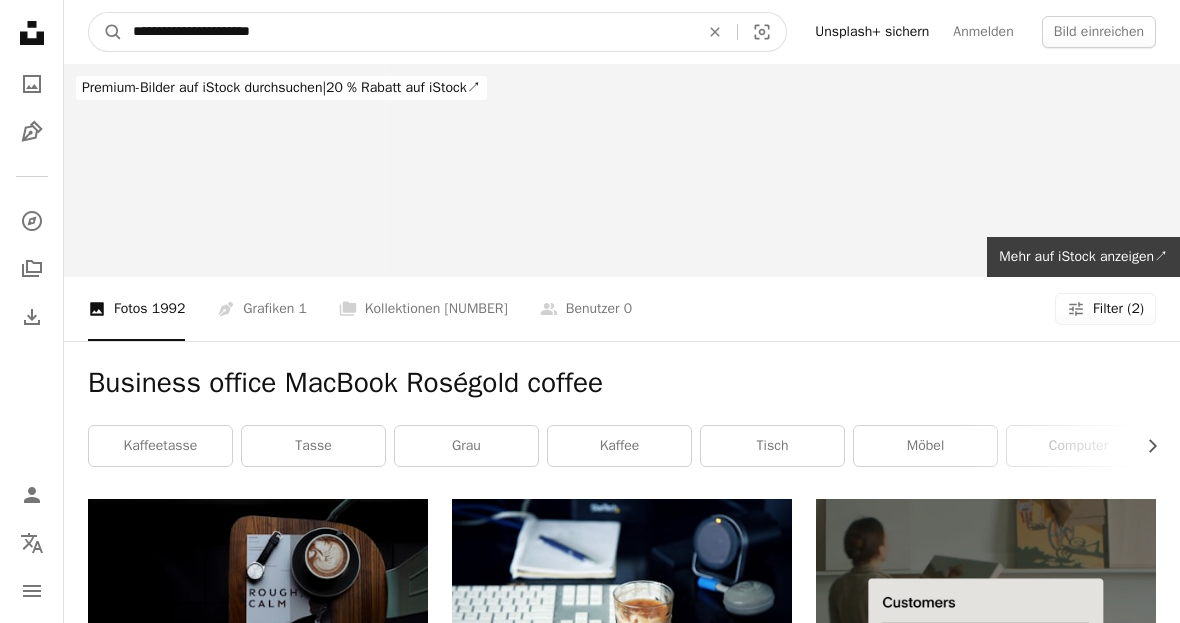 type on "**********" 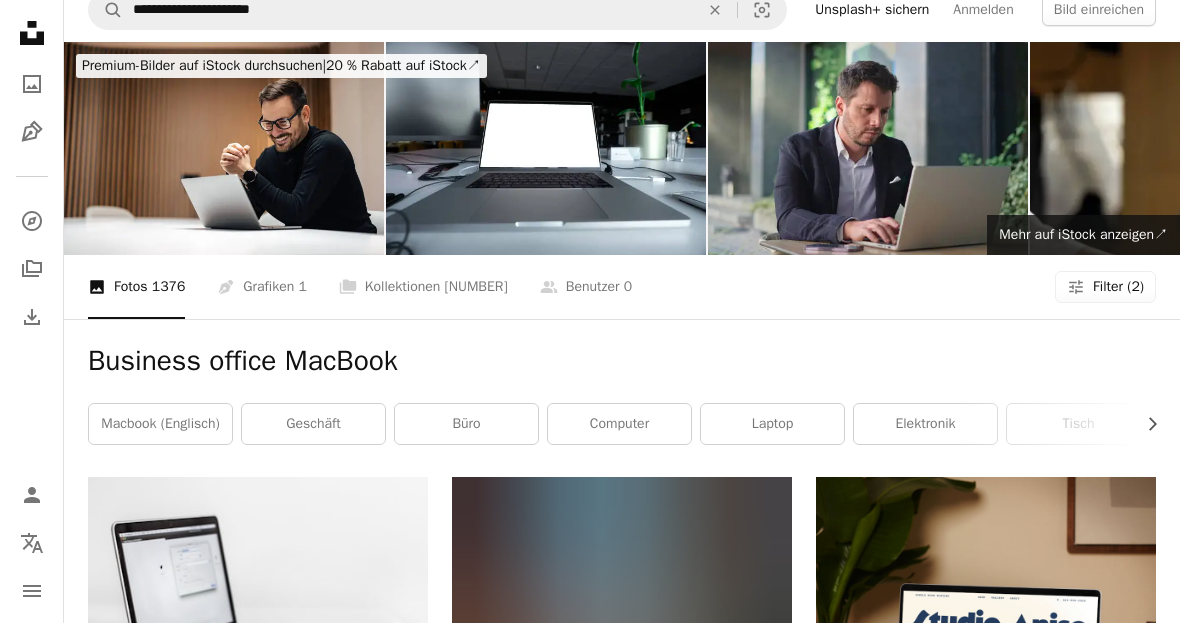scroll, scrollTop: 0, scrollLeft: 0, axis: both 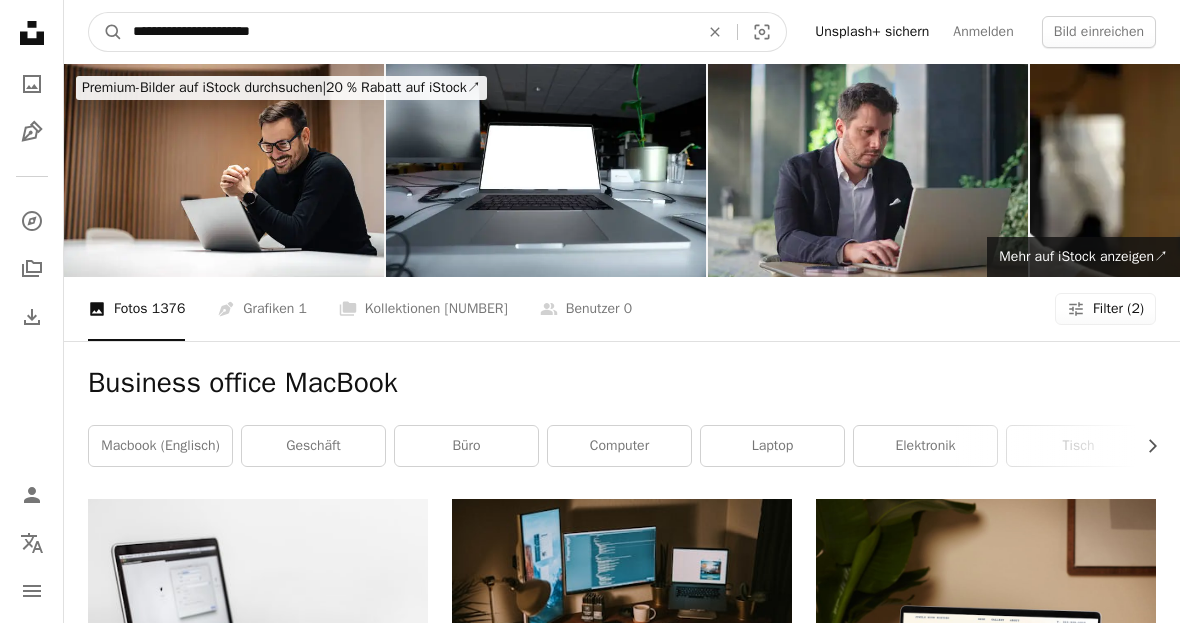 click on "**********" at bounding box center (408, 32) 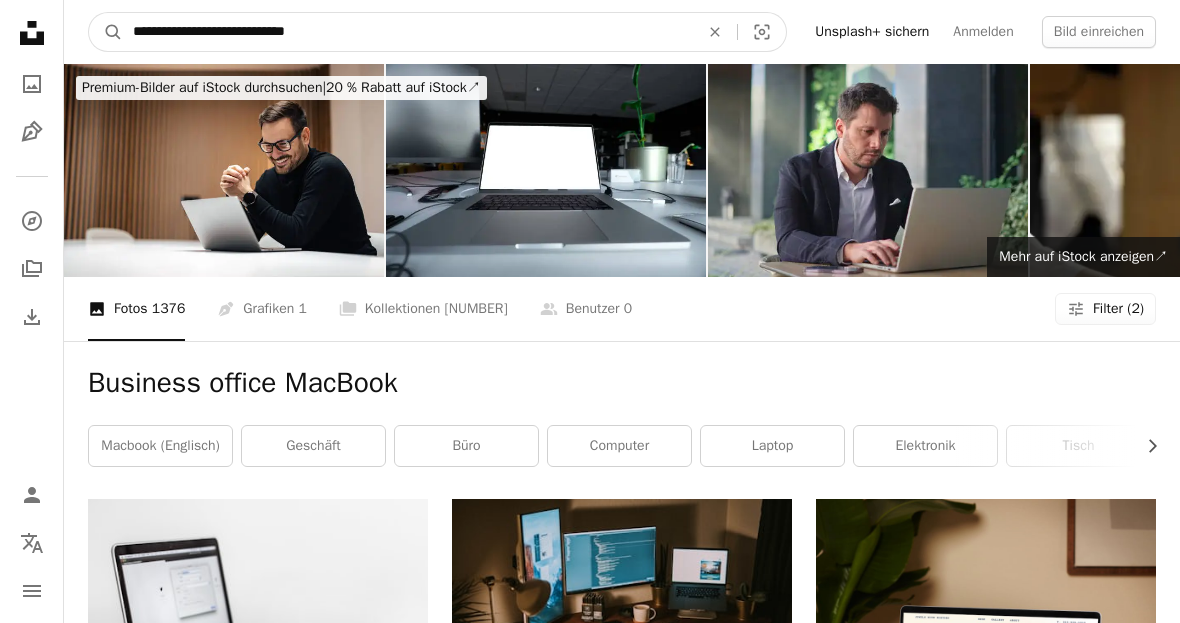 type on "**********" 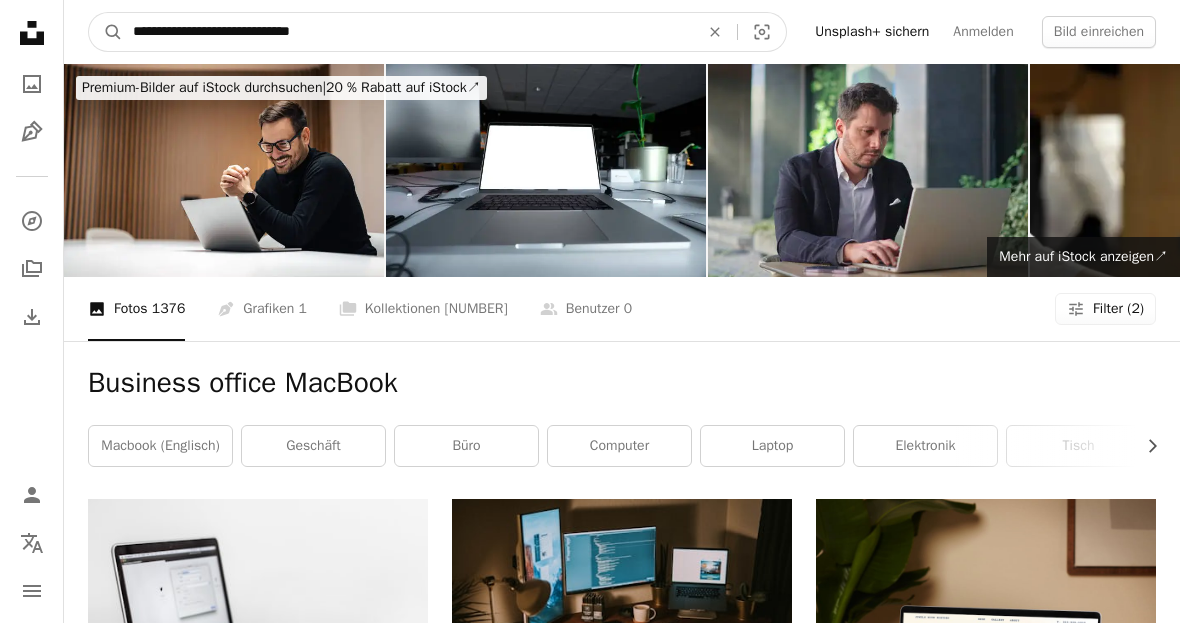 click on "A magnifying glass" at bounding box center [106, 32] 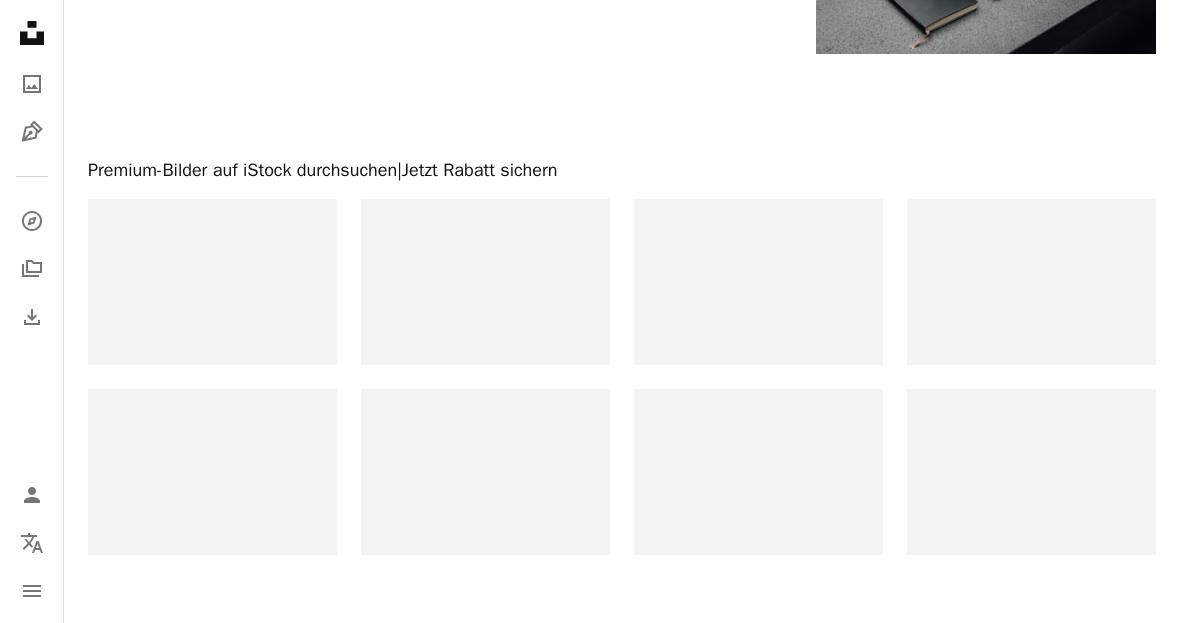 scroll, scrollTop: 2854, scrollLeft: 0, axis: vertical 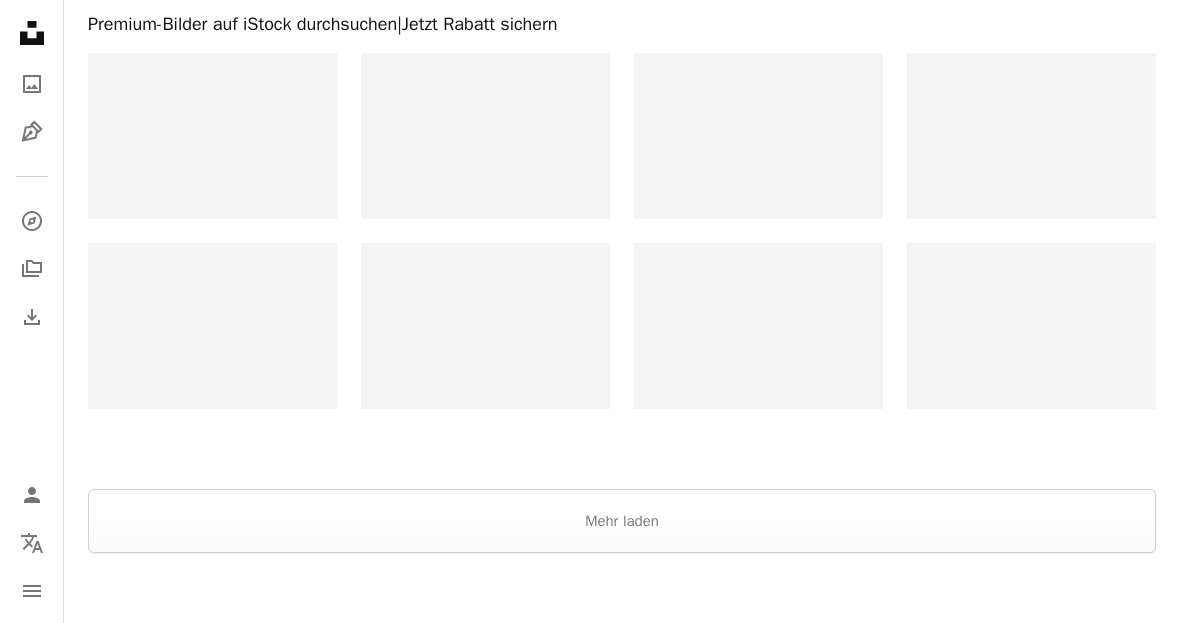 click on "Mehr laden" at bounding box center [622, 521] 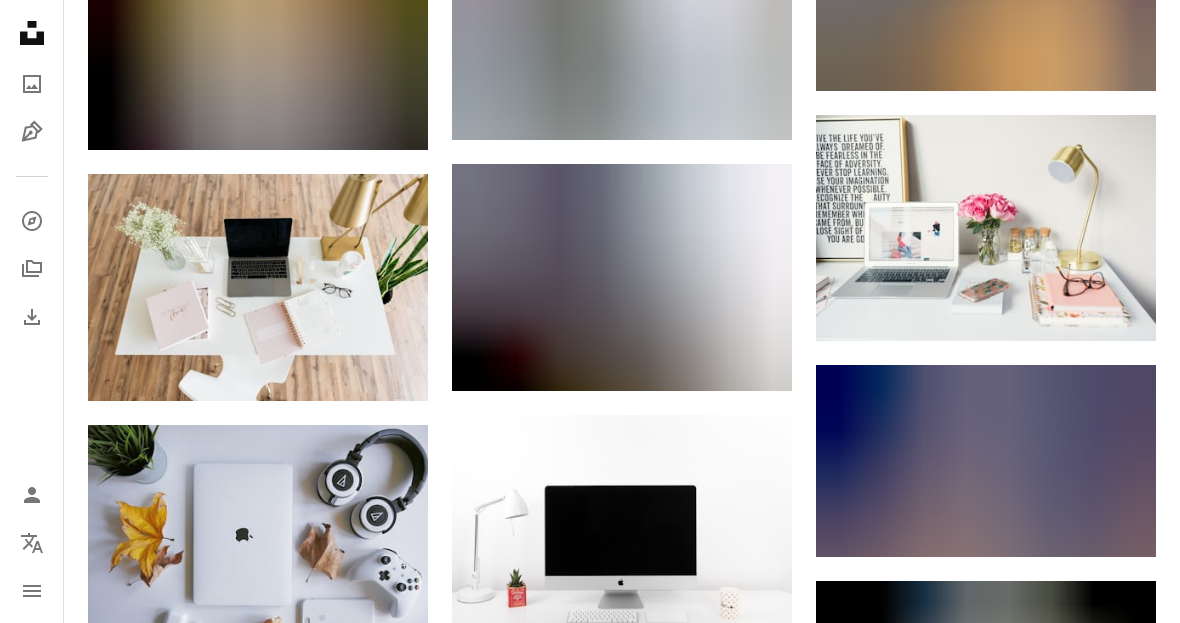 scroll, scrollTop: 12628, scrollLeft: 0, axis: vertical 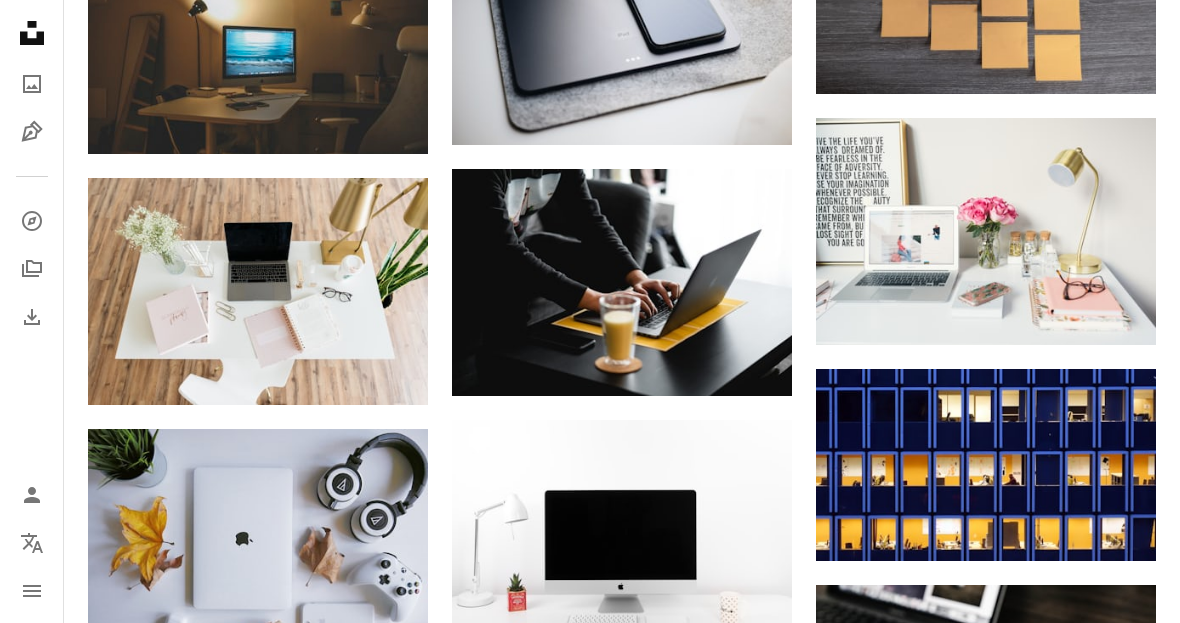 click on "Arrow pointing down" 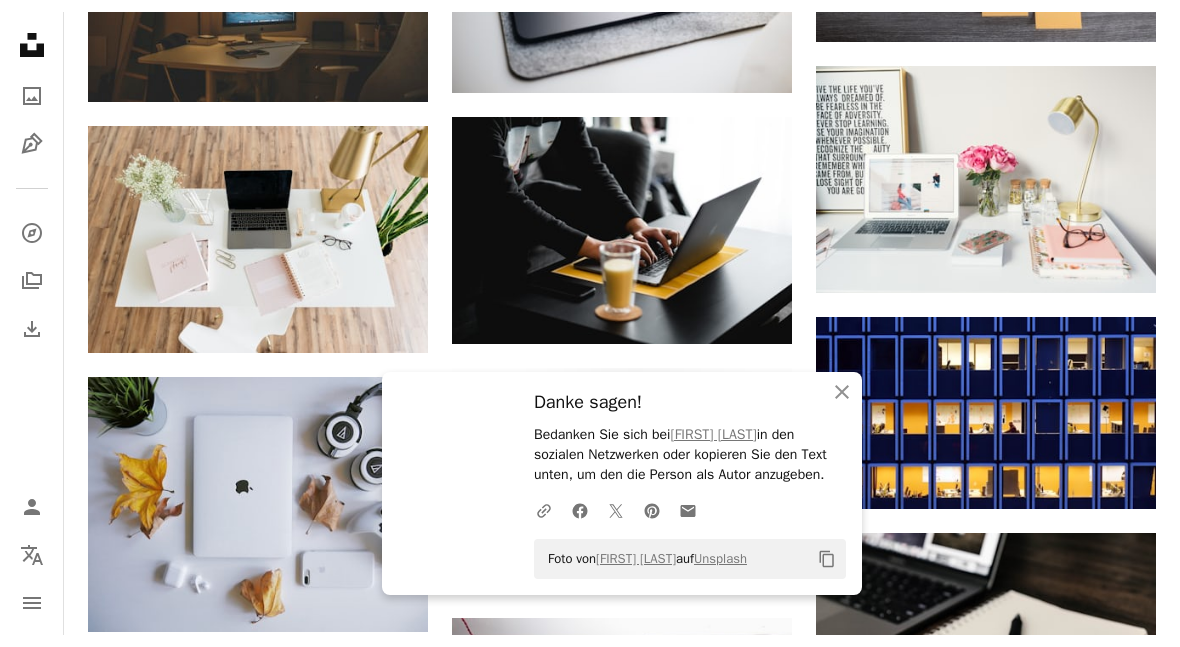 scroll, scrollTop: 12668, scrollLeft: 0, axis: vertical 